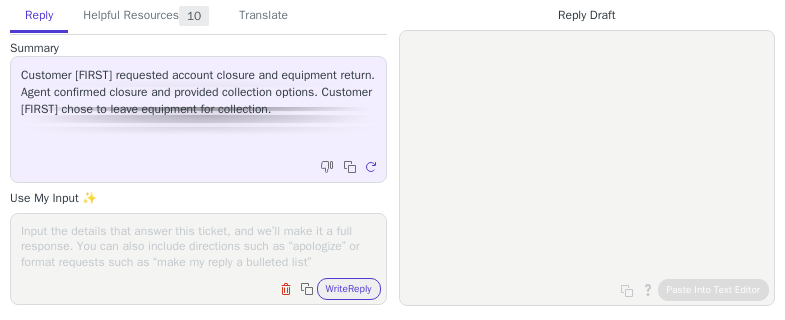 scroll, scrollTop: 0, scrollLeft: 0, axis: both 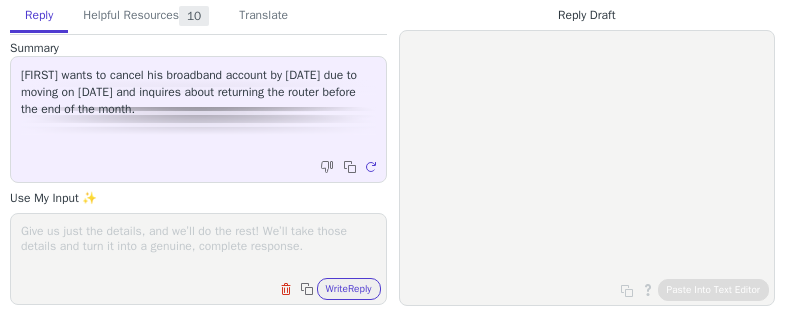 click at bounding box center (198, 246) 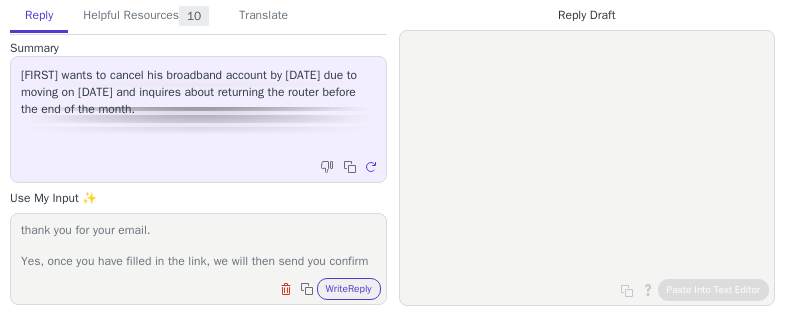 scroll, scrollTop: 48, scrollLeft: 0, axis: vertical 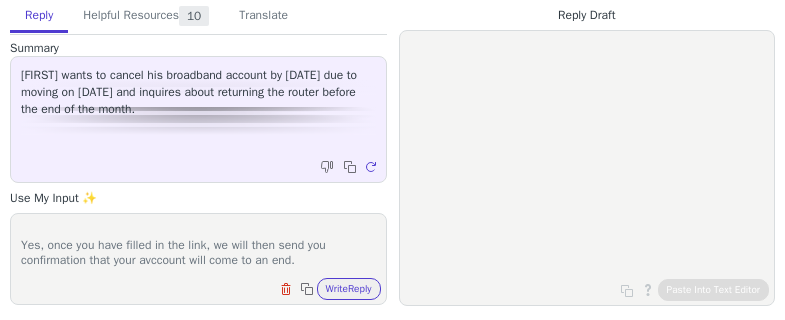 click on "Hi Samuel,
thank you for your email.
Yes, once you have filled in the link, we will then send you confirmation that your avccount will come to an end." at bounding box center (198, 246) 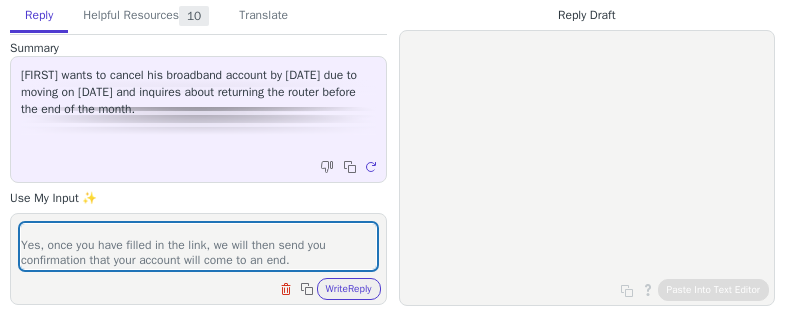 click on "Clear field Copy to clipboard Write  Reply" at bounding box center [208, 287] 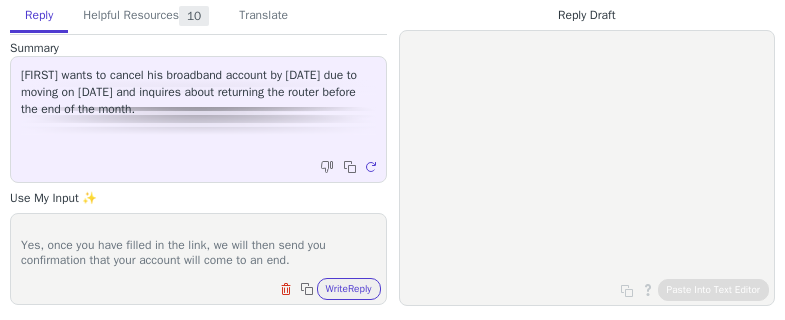 click on "Hi Samuel,
thank you for your email.
Yes, once you have filled in the link, we will then send you confirmation that your account will come to an end." at bounding box center [198, 246] 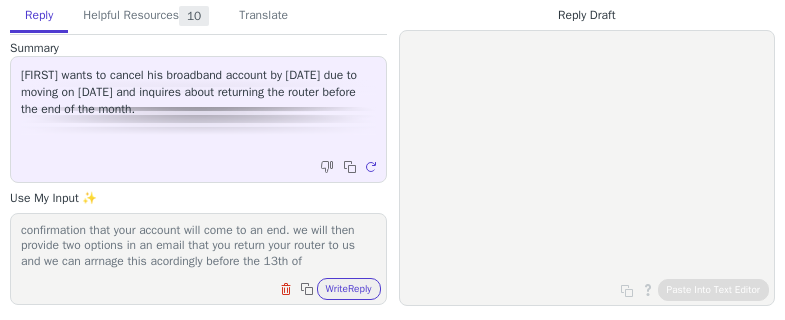 scroll, scrollTop: 94, scrollLeft: 0, axis: vertical 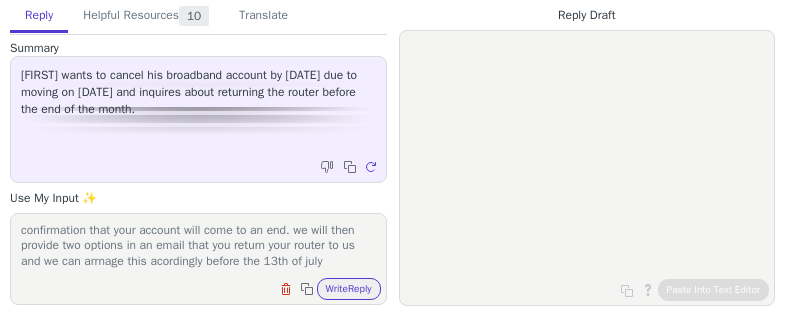 type on "Hi Samuel,
thank you for your email.
Yes, once you have filled in the link, we will then send you confirmation that your account will come to an end. we will then provide two options in an email that you return your router to us and we can arrnage this acordingly before the 13th of july" 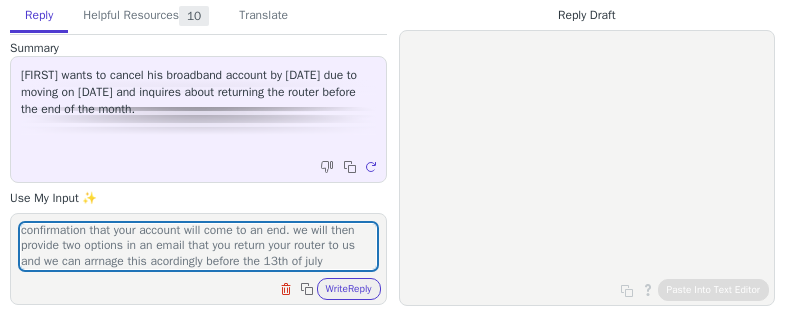 click on "Clear field Copy to clipboard Write  Reply" at bounding box center (208, 287) 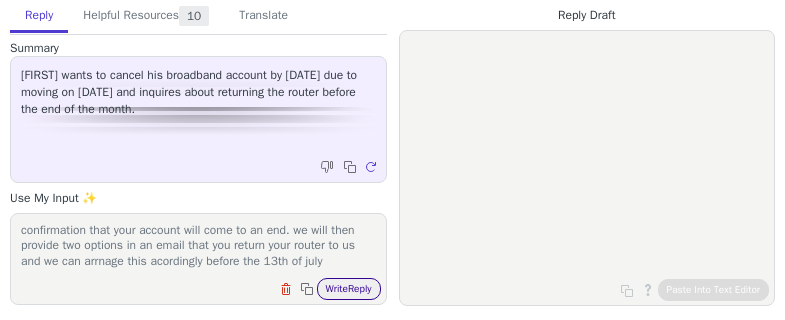 click on "Write  Reply" at bounding box center (349, 289) 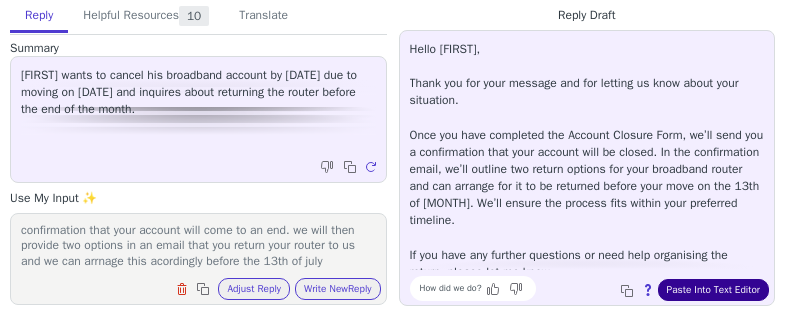 click on "Paste Into Text Editor" at bounding box center [713, 290] 